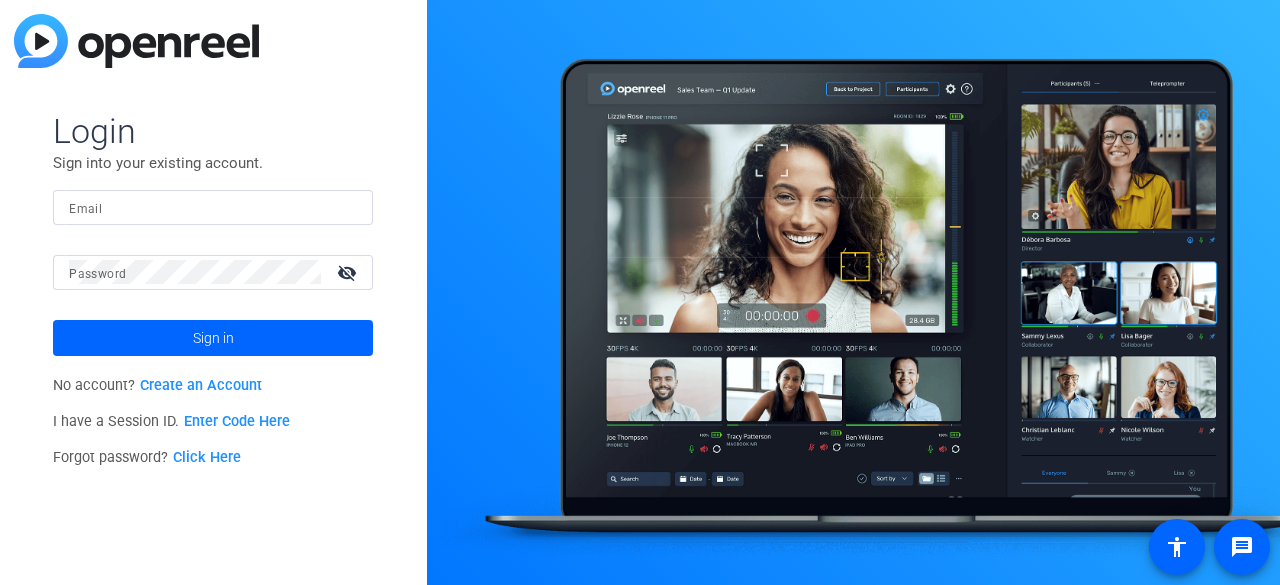 scroll, scrollTop: 0, scrollLeft: 0, axis: both 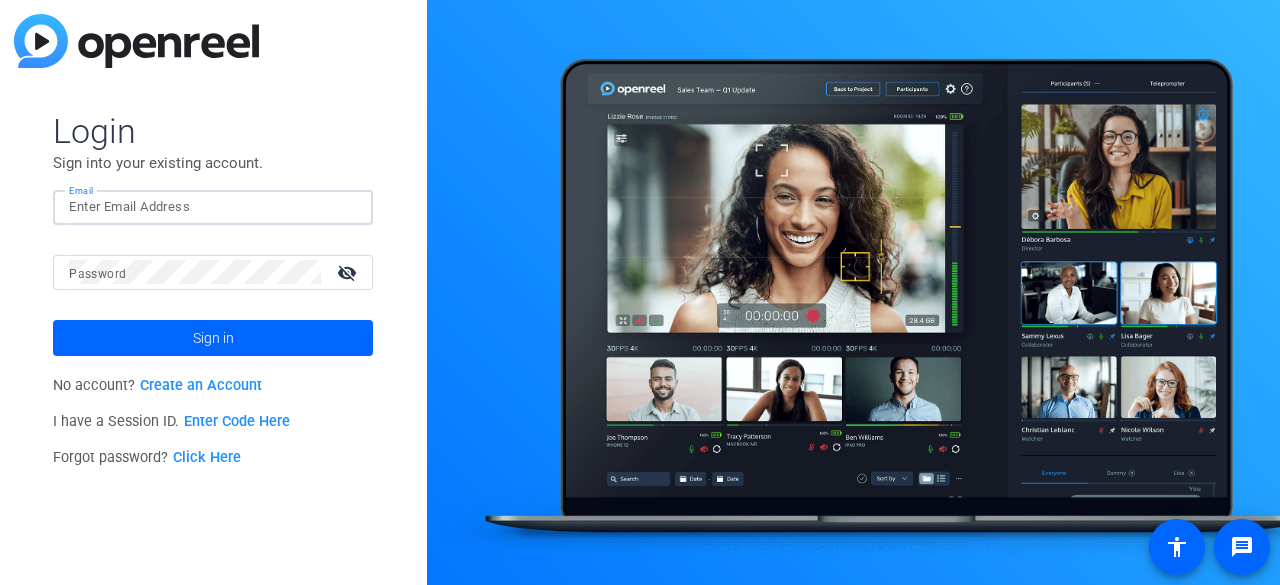 click on "Email" at bounding box center (213, 207) 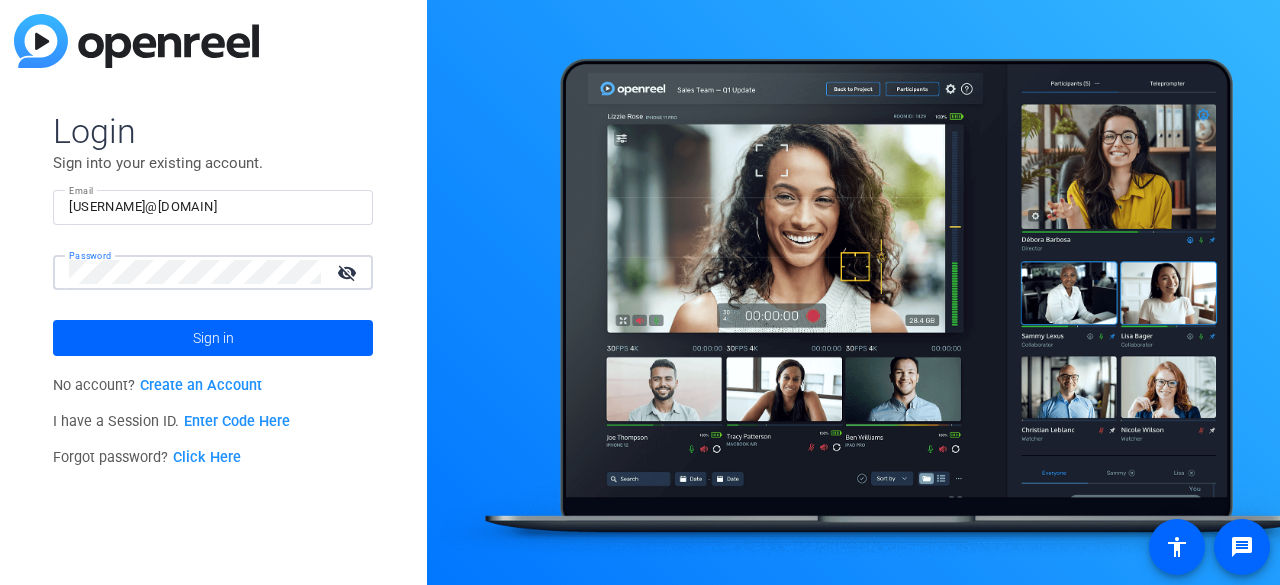 click on "Sign in" 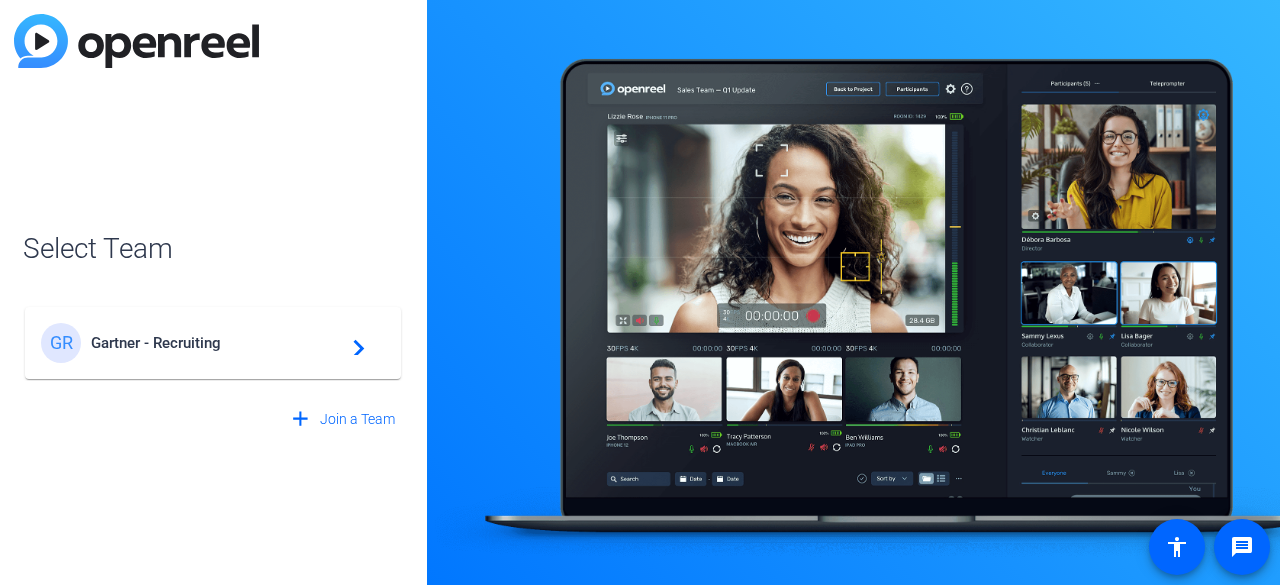 click on "Gartner - Recruiting" 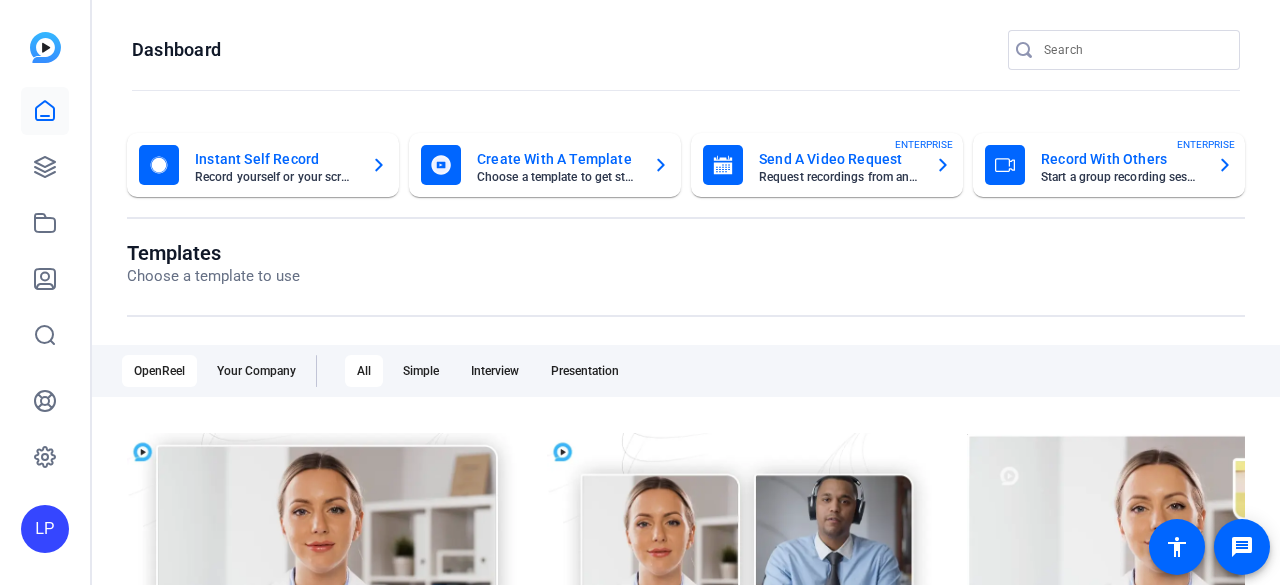 scroll, scrollTop: 0, scrollLeft: 0, axis: both 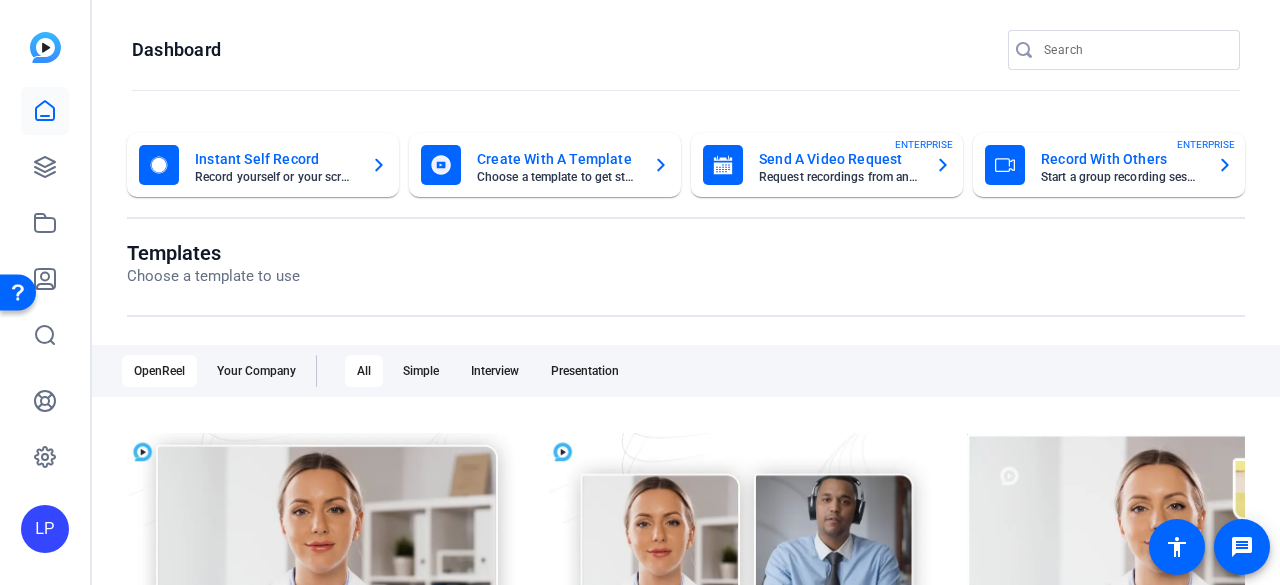 click at bounding box center [25, 291] 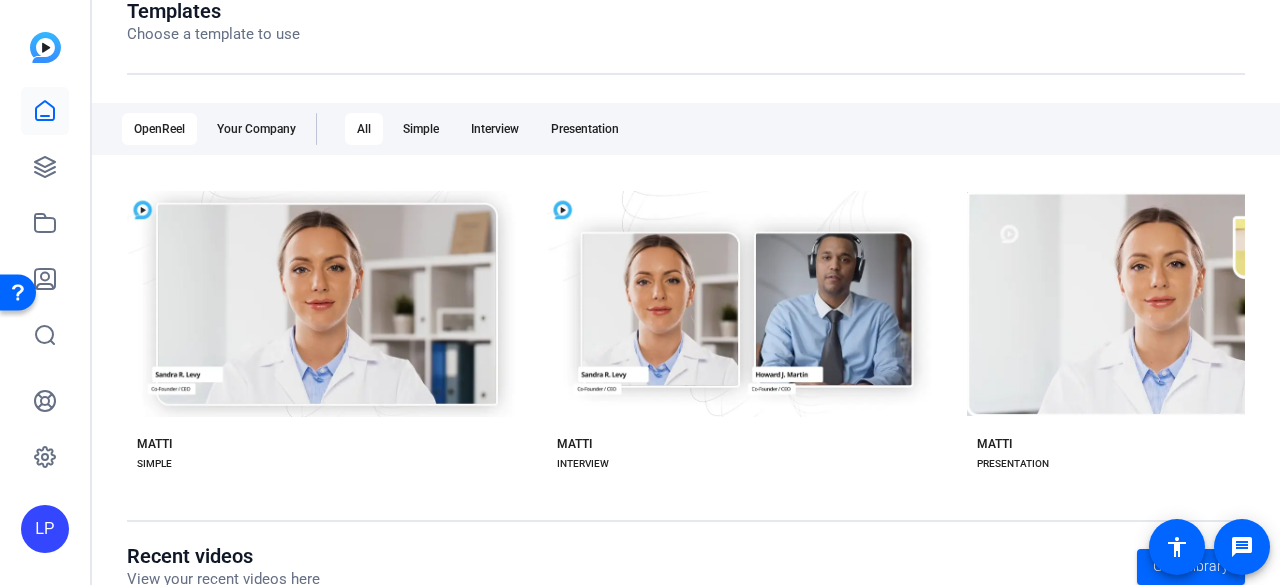 scroll, scrollTop: 200, scrollLeft: 0, axis: vertical 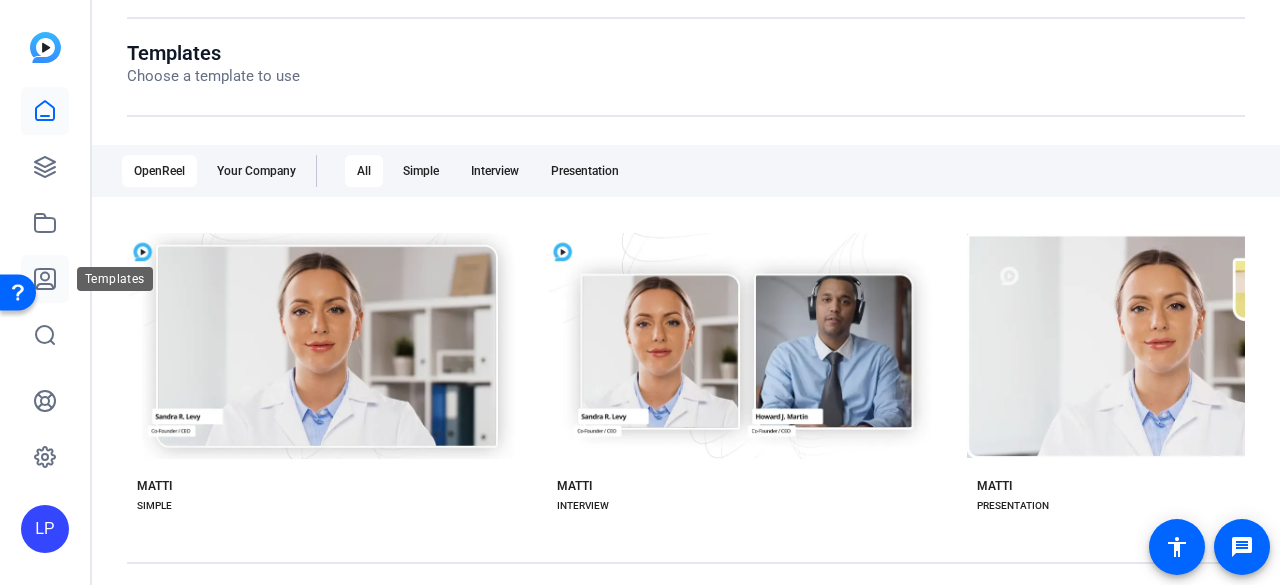 click 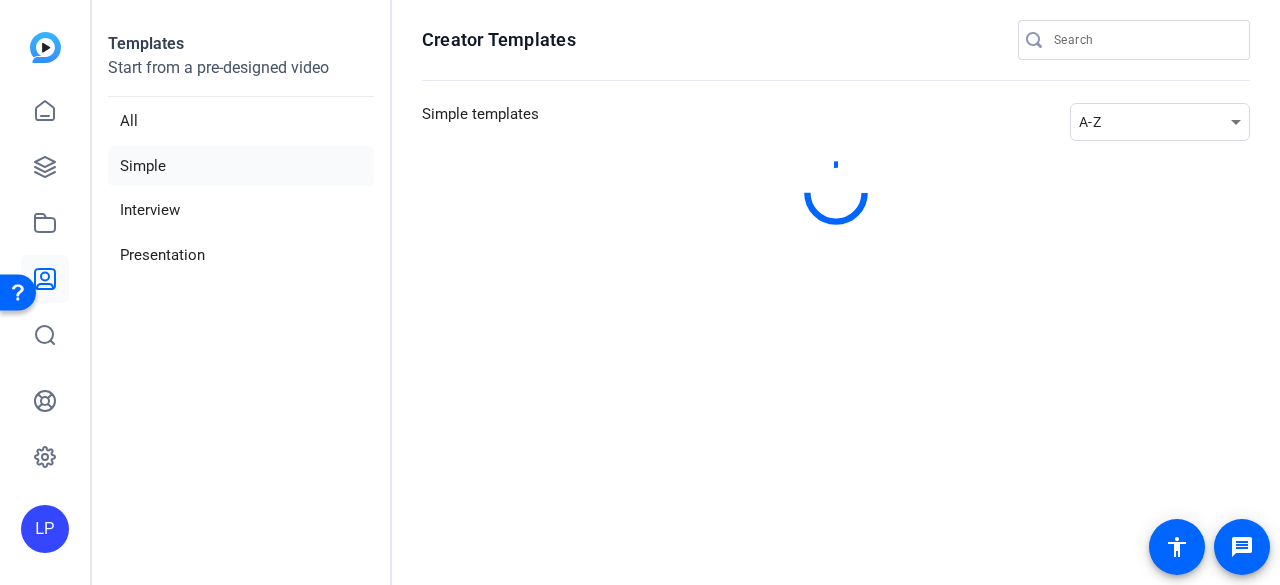 scroll, scrollTop: 0, scrollLeft: 0, axis: both 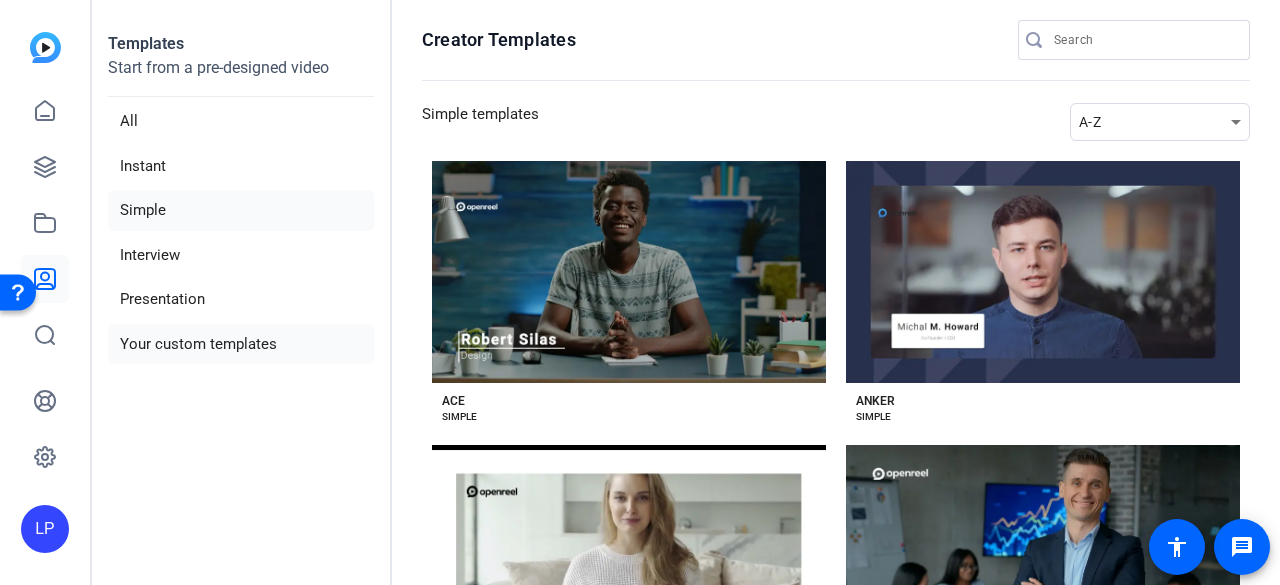 click on "Your custom templates" 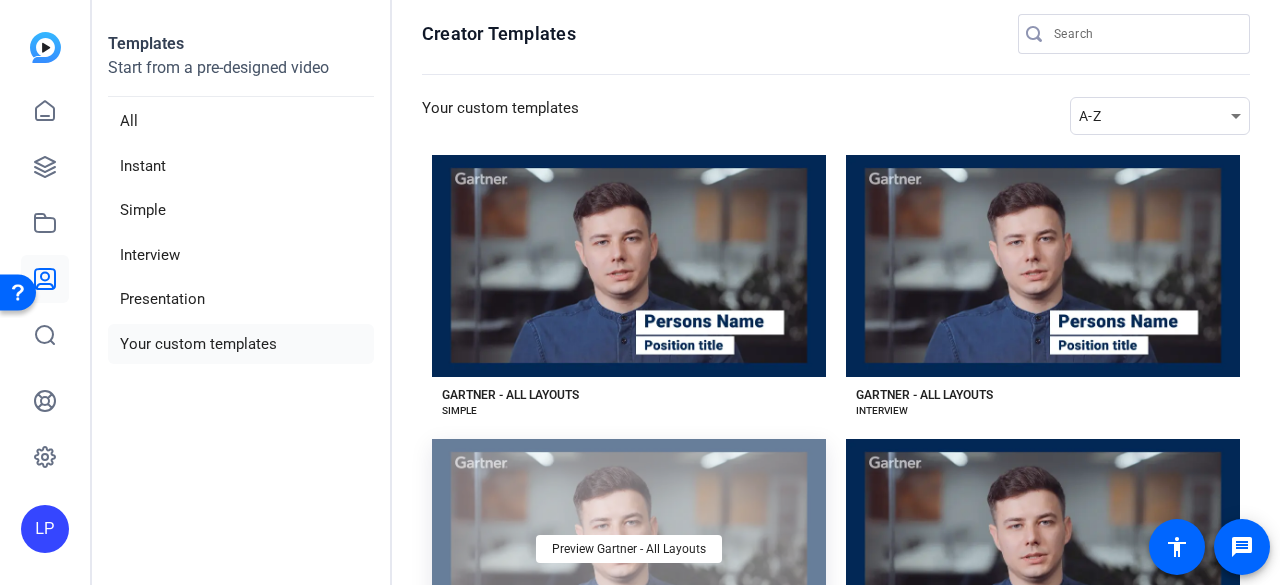 scroll, scrollTop: 0, scrollLeft: 0, axis: both 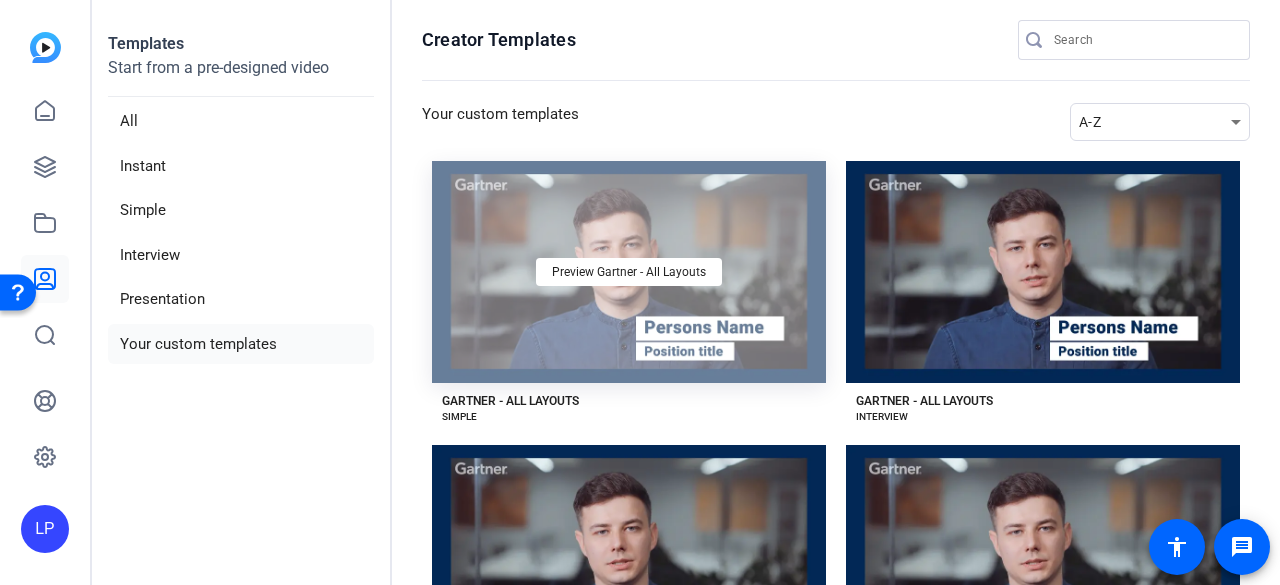 click on "Preview Gartner - All Layouts" 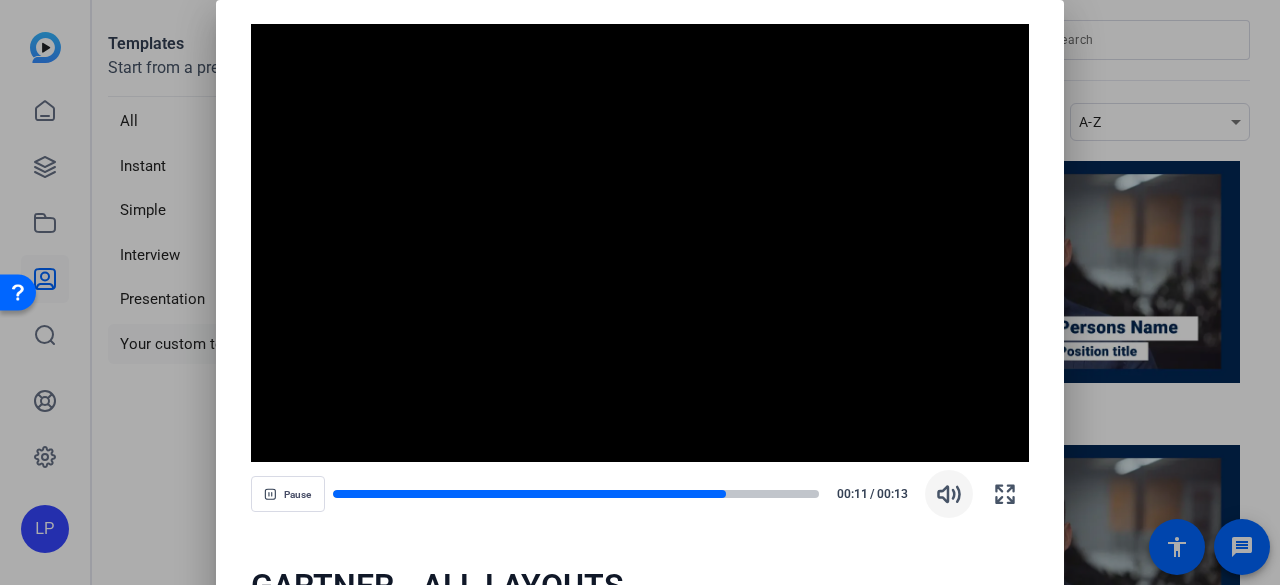 drag, startPoint x: 942, startPoint y: 541, endPoint x: 956, endPoint y: 499, distance: 44.27189 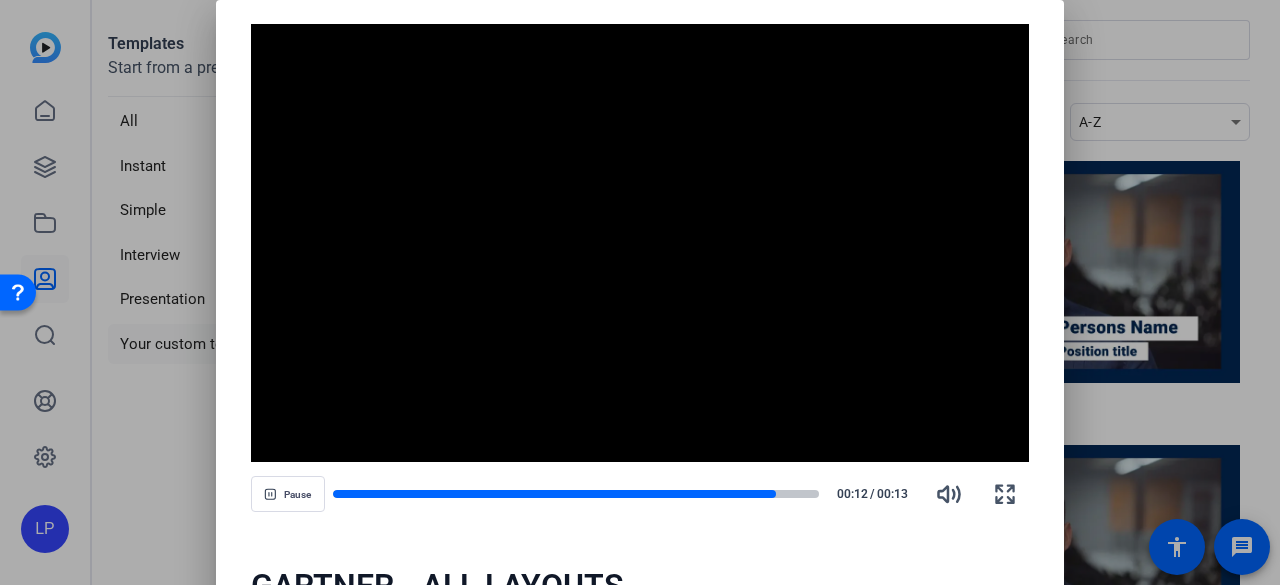 click at bounding box center [640, 292] 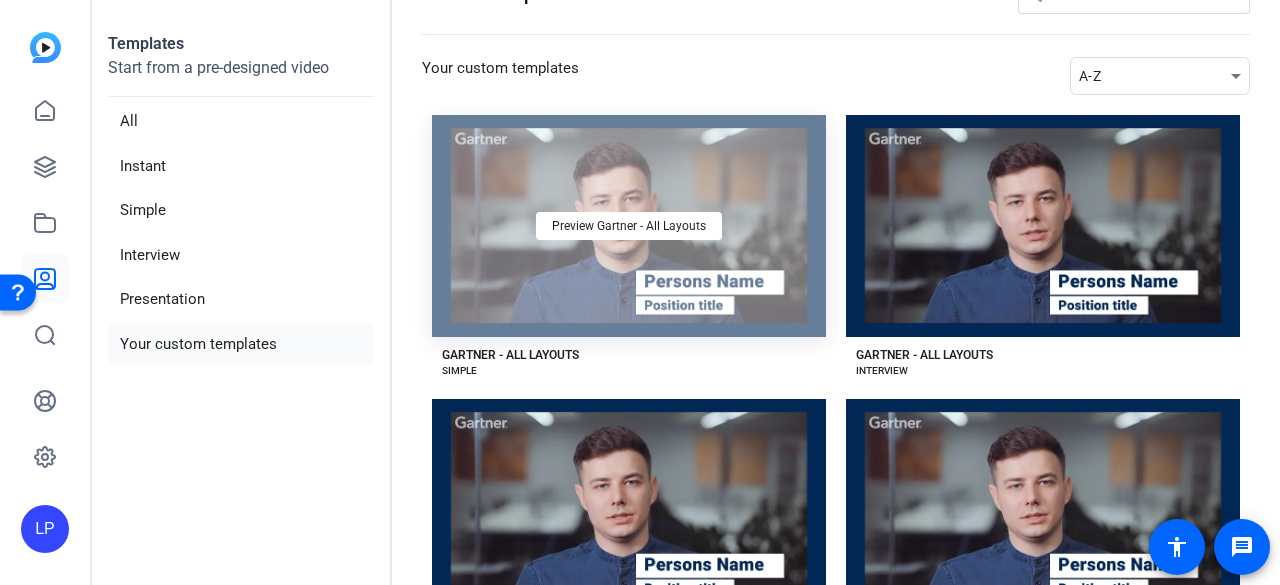 scroll, scrollTop: 200, scrollLeft: 0, axis: vertical 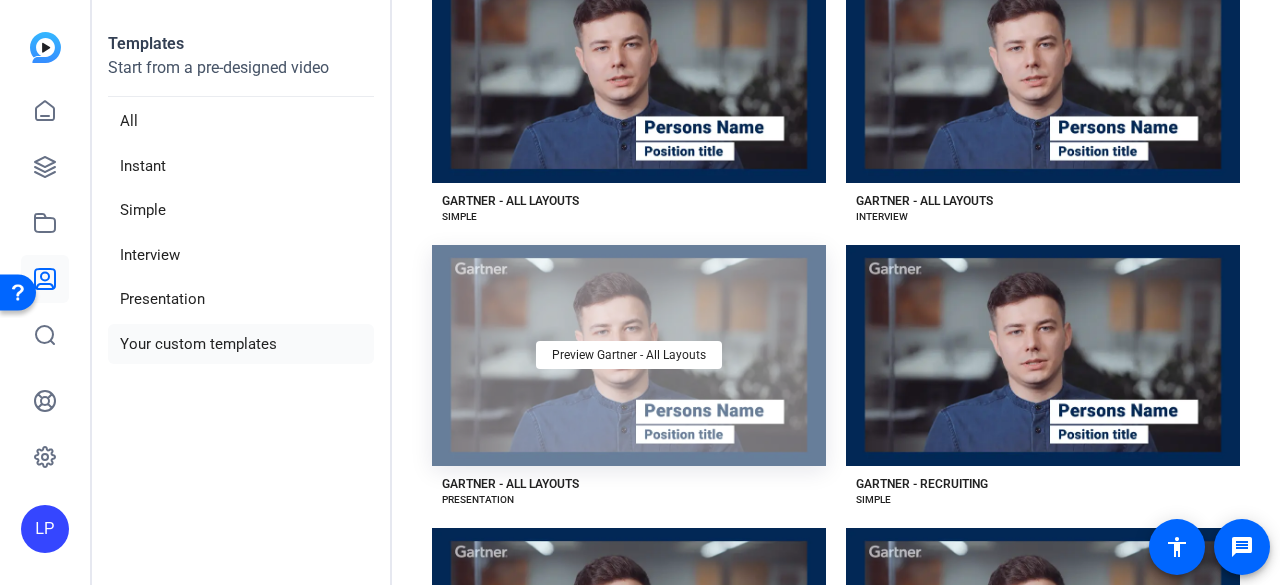 click on "Preview Gartner - All Layouts" 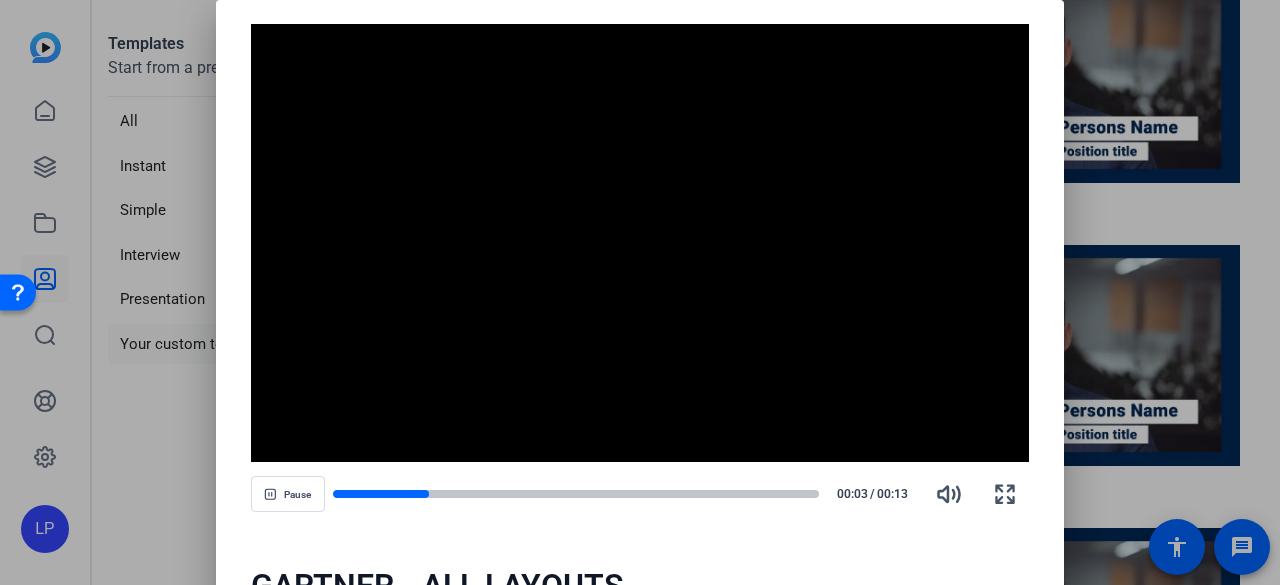 drag, startPoint x: 766, startPoint y: 531, endPoint x: 791, endPoint y: 475, distance: 61.326992 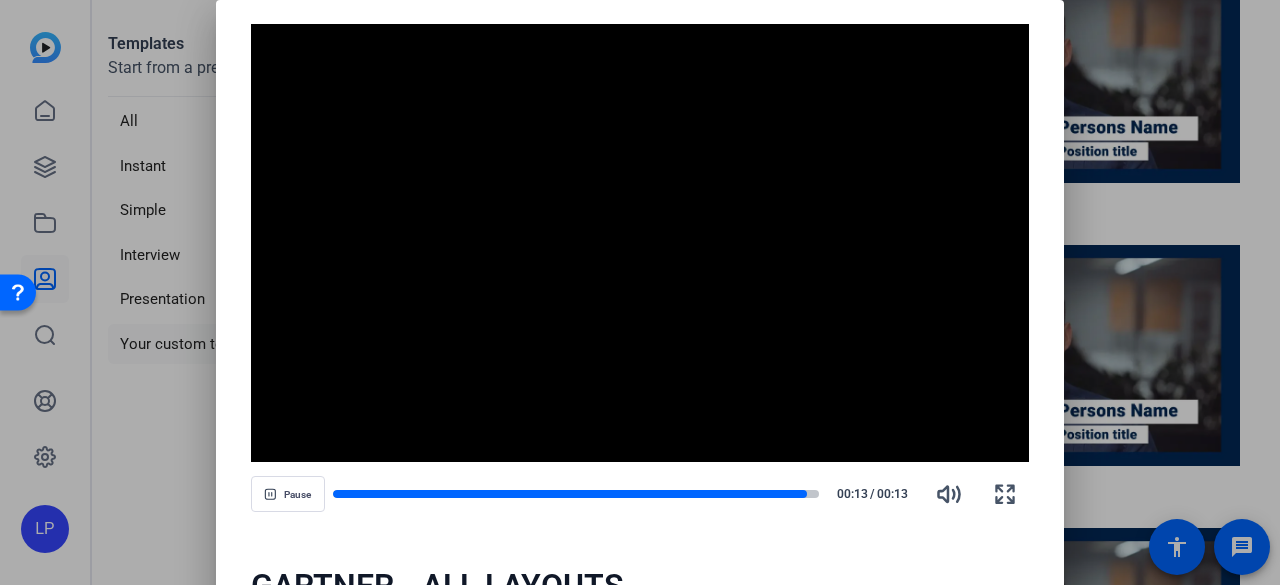 click at bounding box center [640, 292] 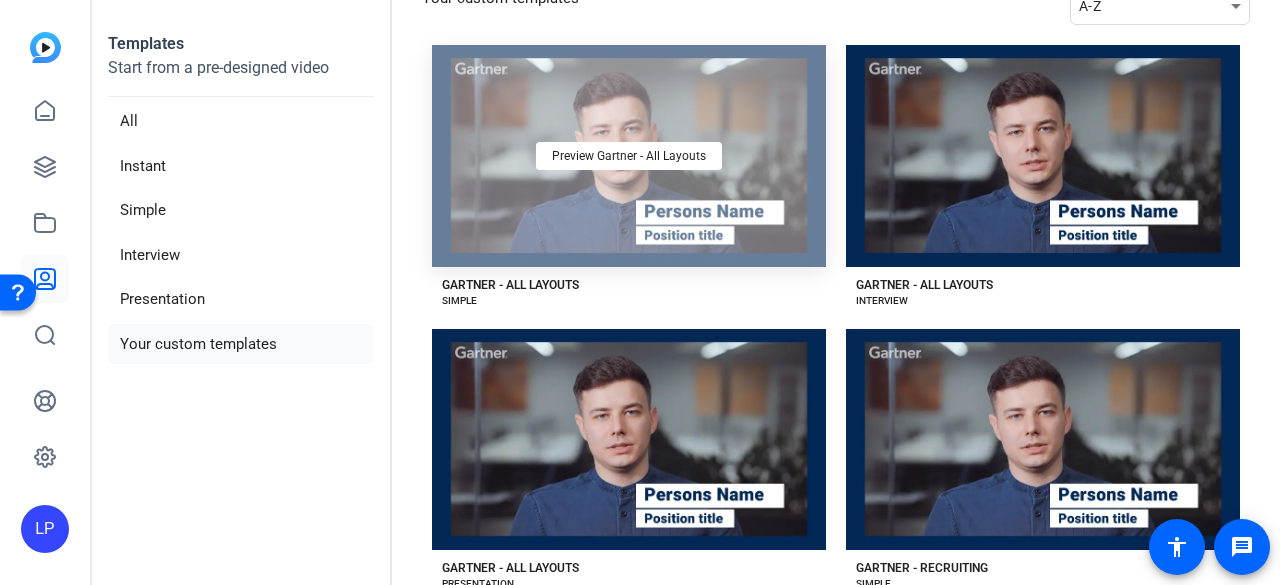 scroll, scrollTop: 0, scrollLeft: 0, axis: both 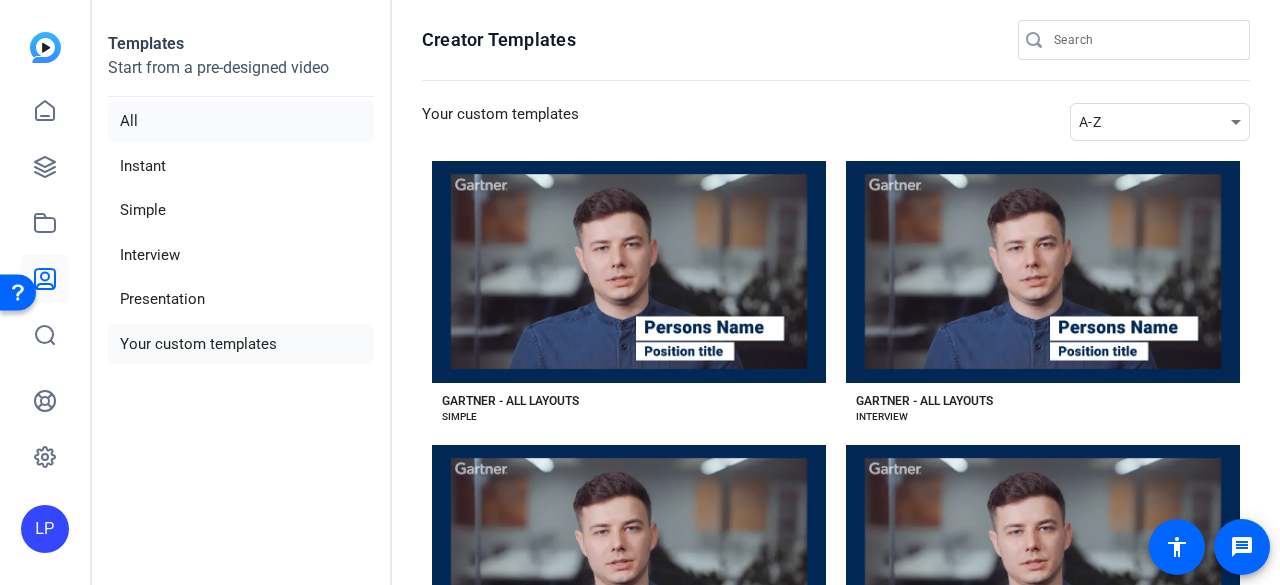 click on "All" 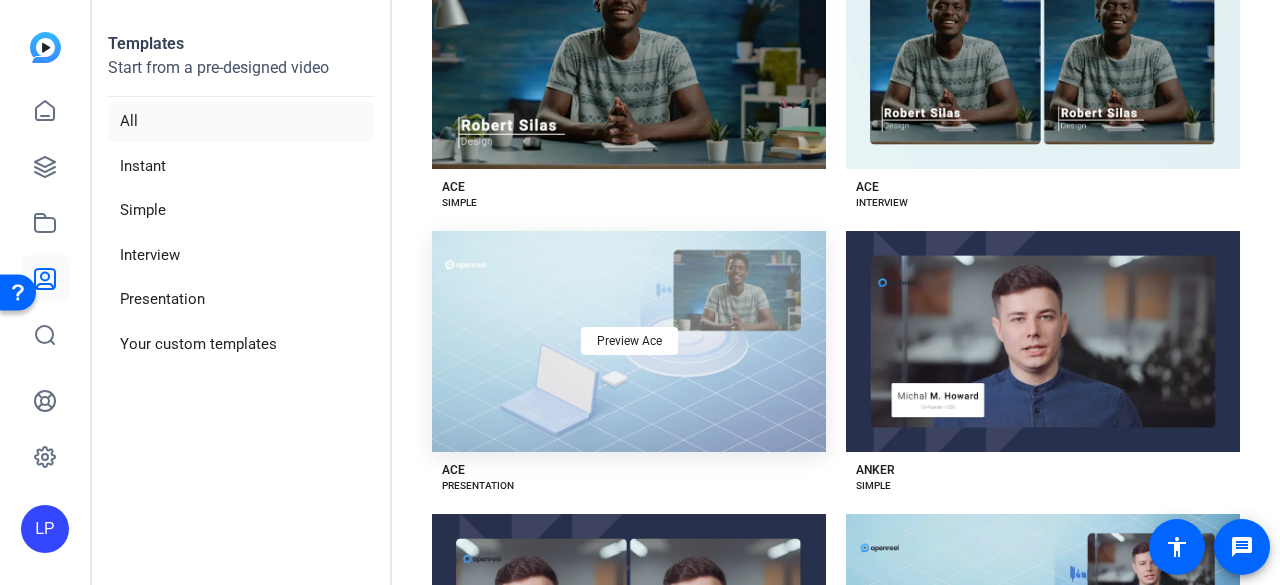 scroll, scrollTop: 300, scrollLeft: 0, axis: vertical 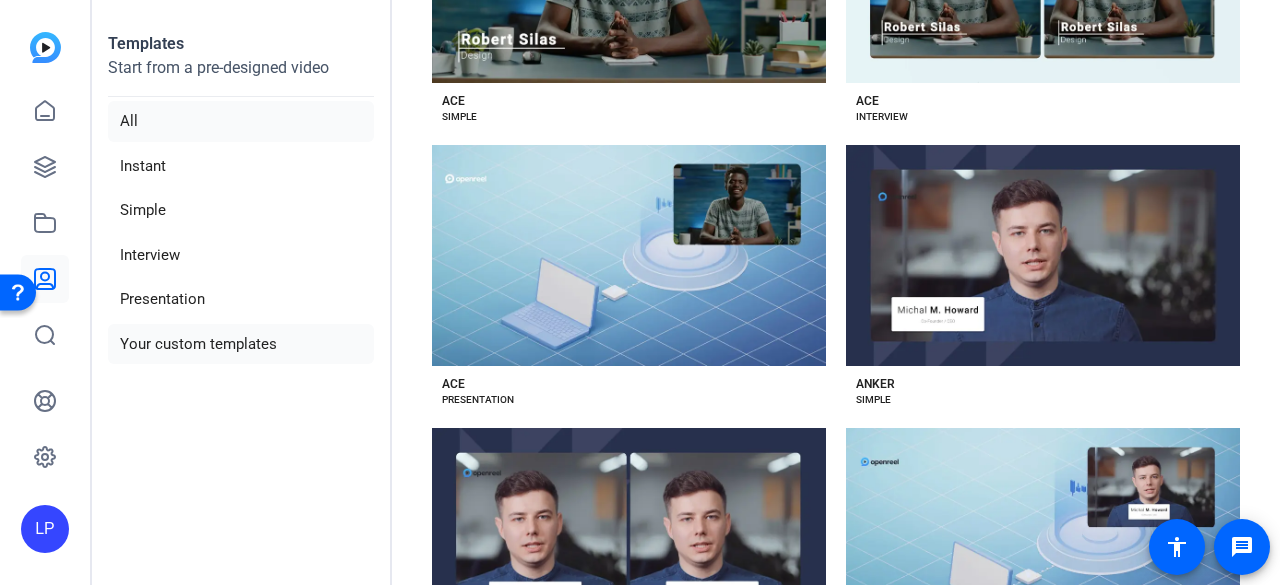 click on "Your custom templates" 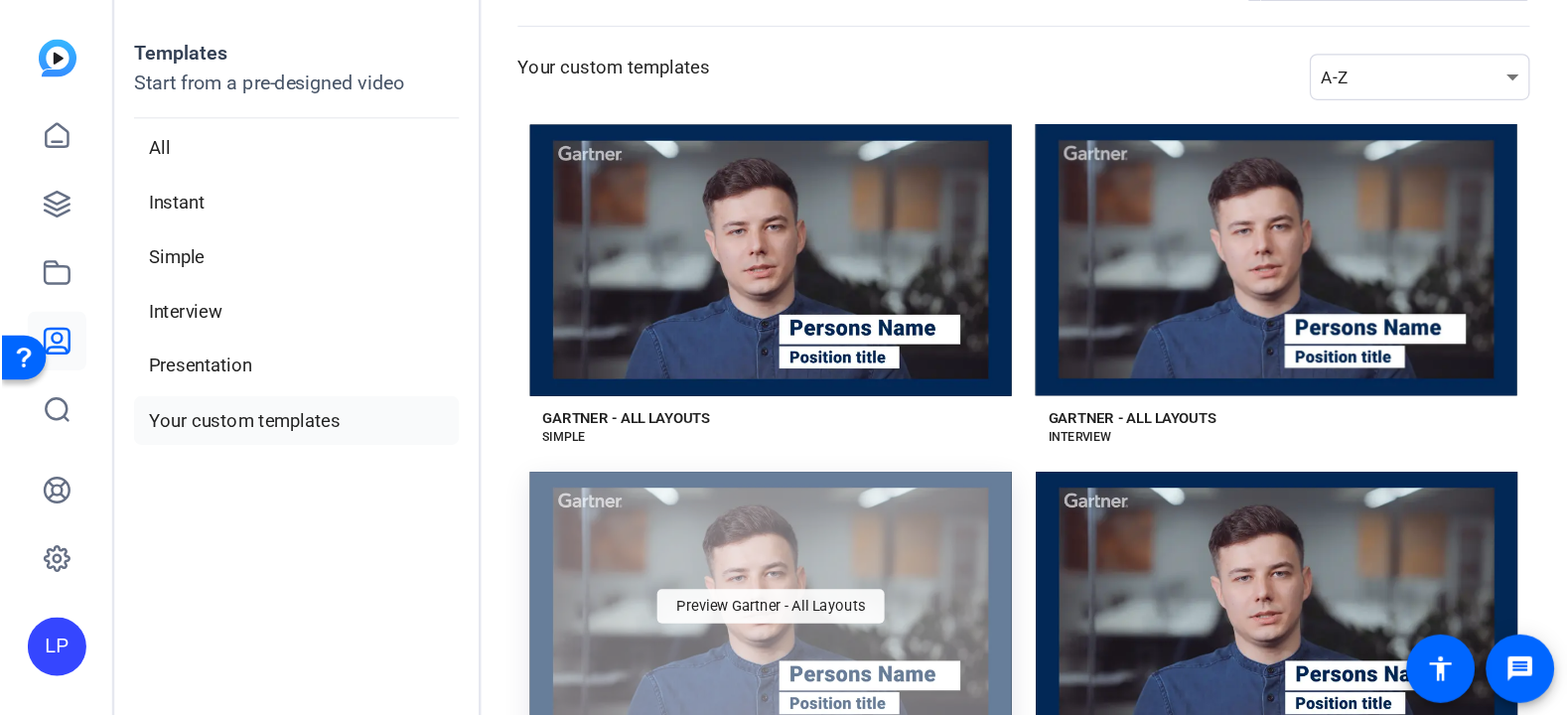 scroll, scrollTop: 0, scrollLeft: 0, axis: both 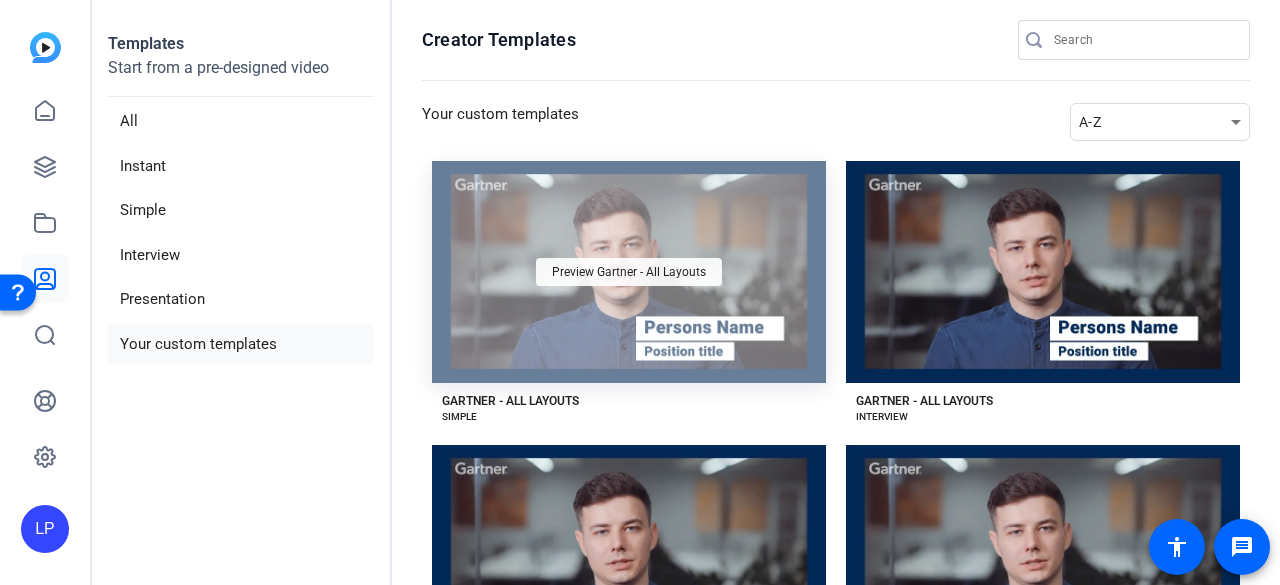 drag, startPoint x: 732, startPoint y: 285, endPoint x: 642, endPoint y: 271, distance: 91.08238 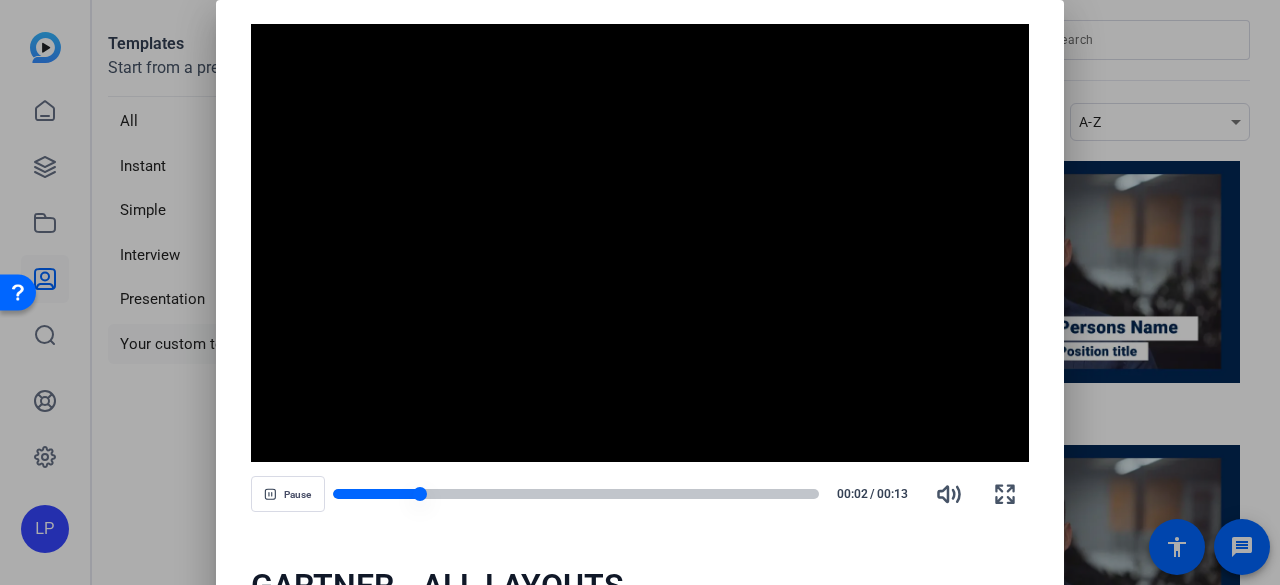 drag, startPoint x: 581, startPoint y: 495, endPoint x: 707, endPoint y: 497, distance: 126.01587 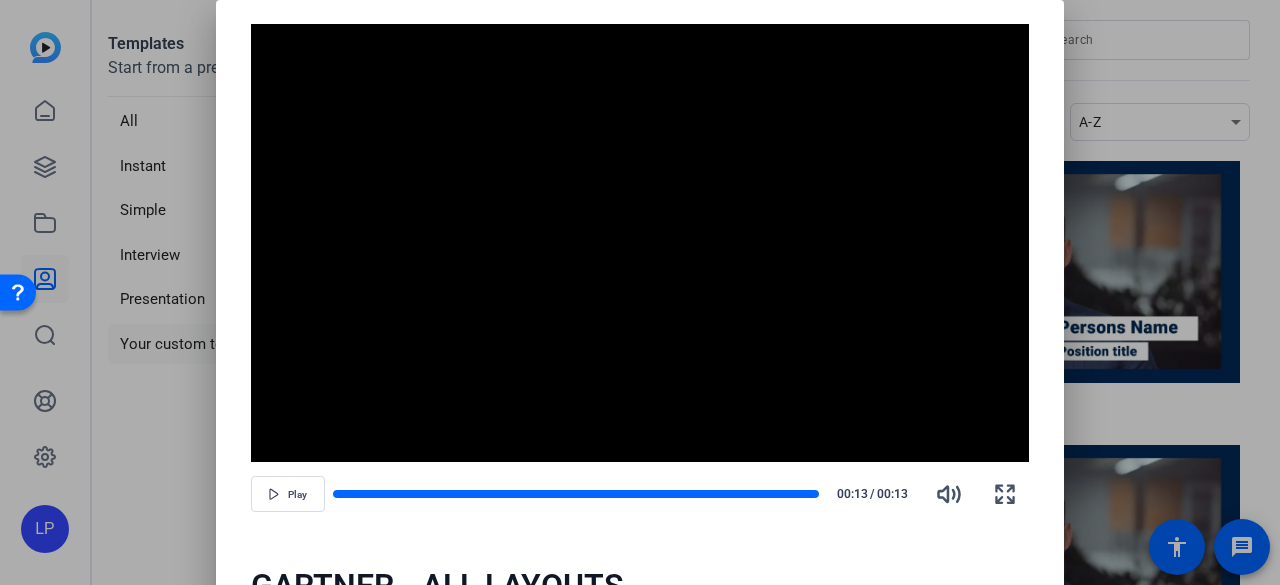 click at bounding box center (640, 243) 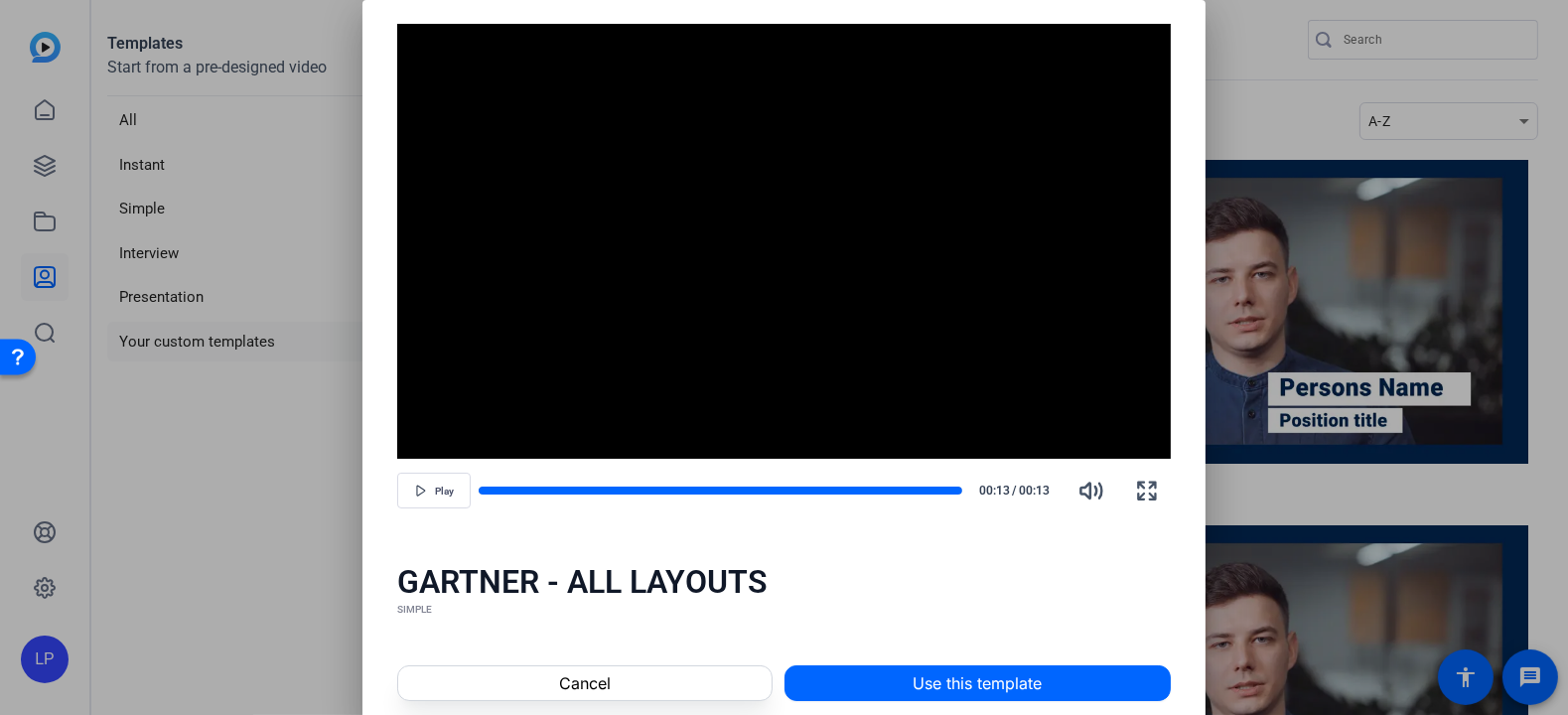 drag, startPoint x: 1124, startPoint y: 2, endPoint x: 1015, endPoint y: 611, distance: 618.6776 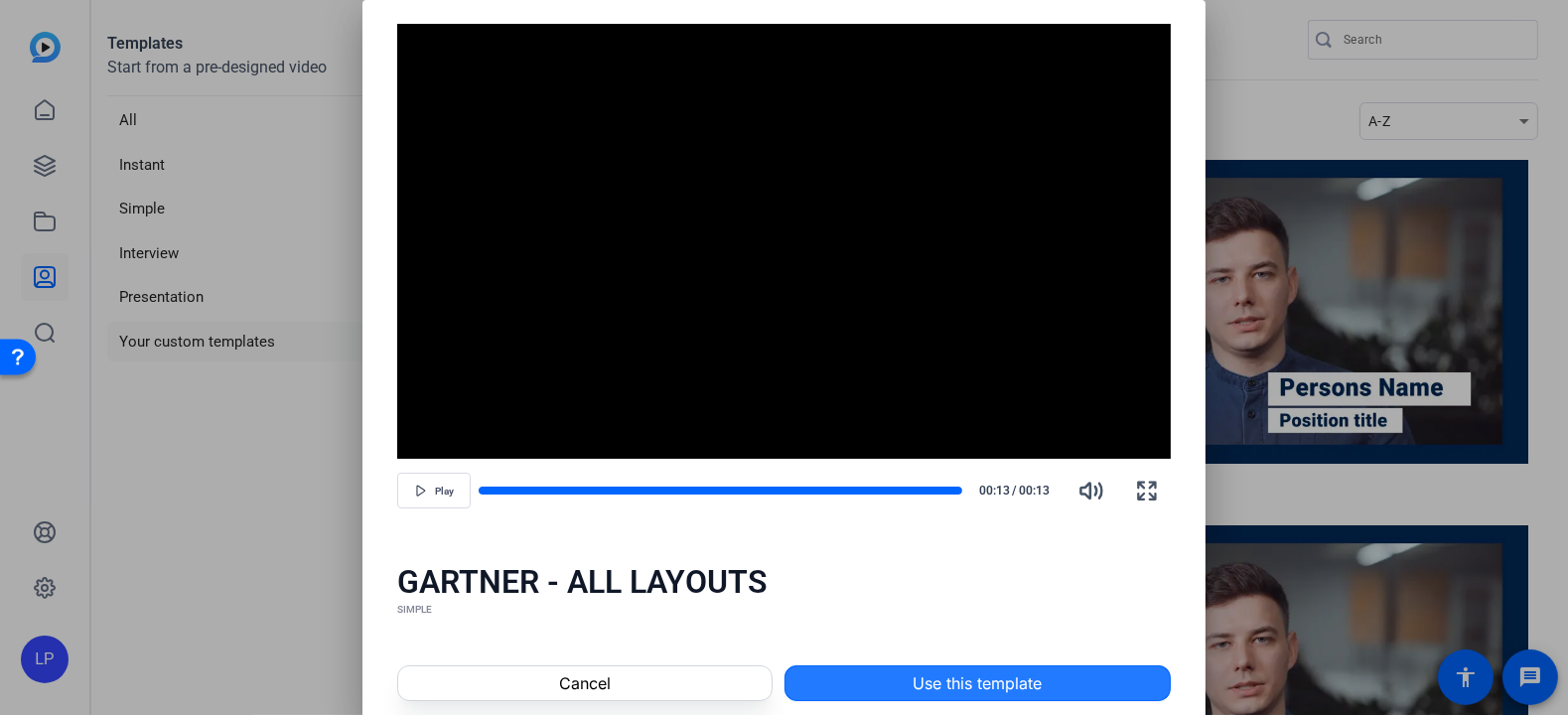 click on "Use this template" at bounding box center (977, 683) 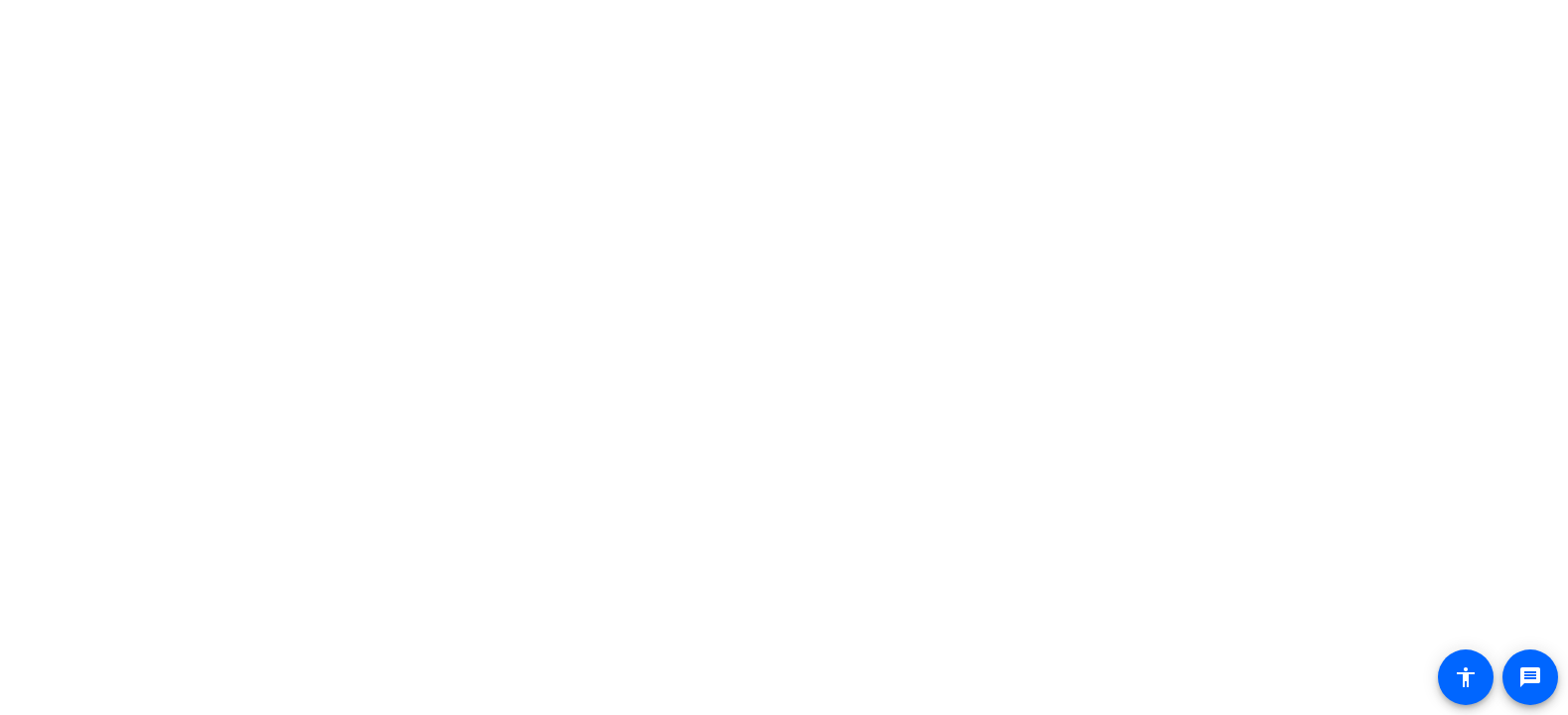 scroll, scrollTop: 0, scrollLeft: 0, axis: both 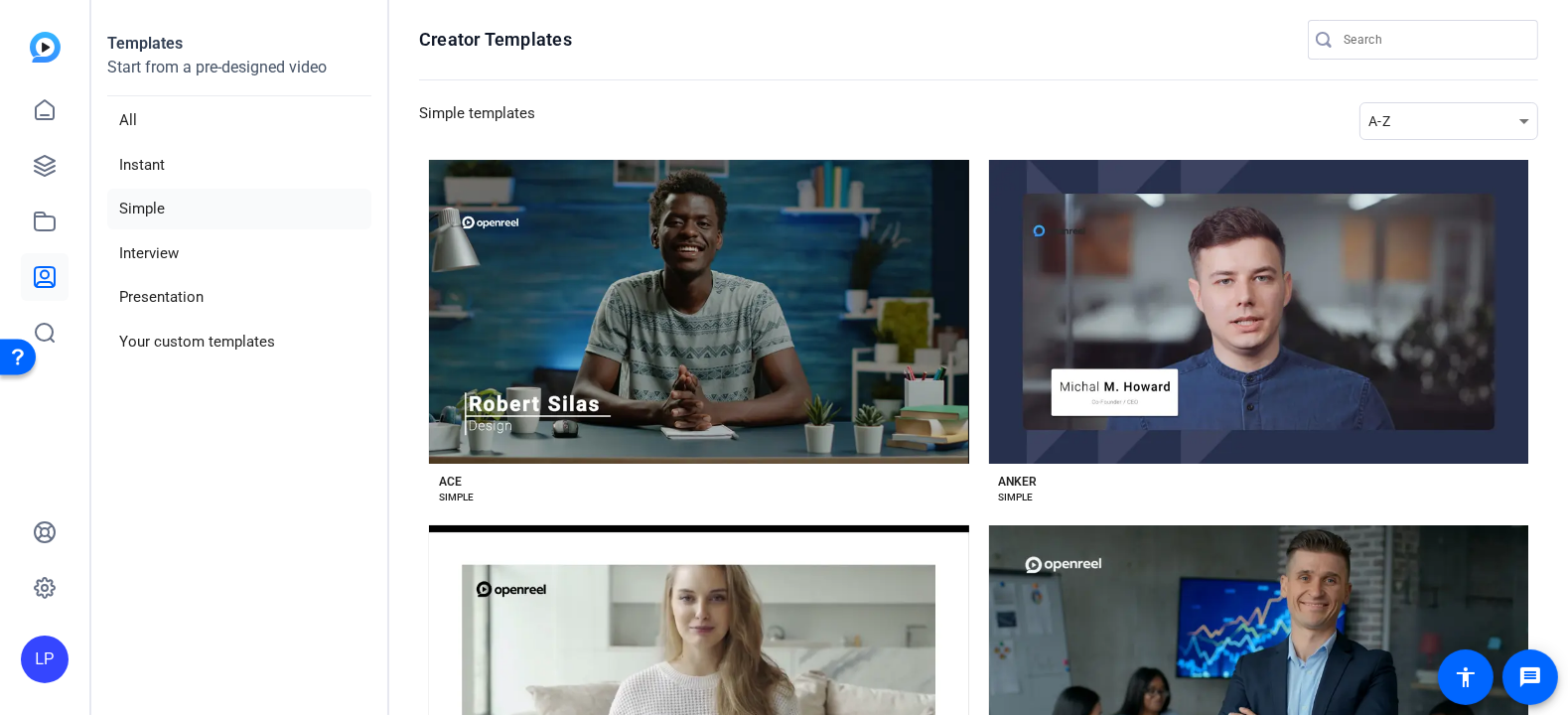 click on "Simple" 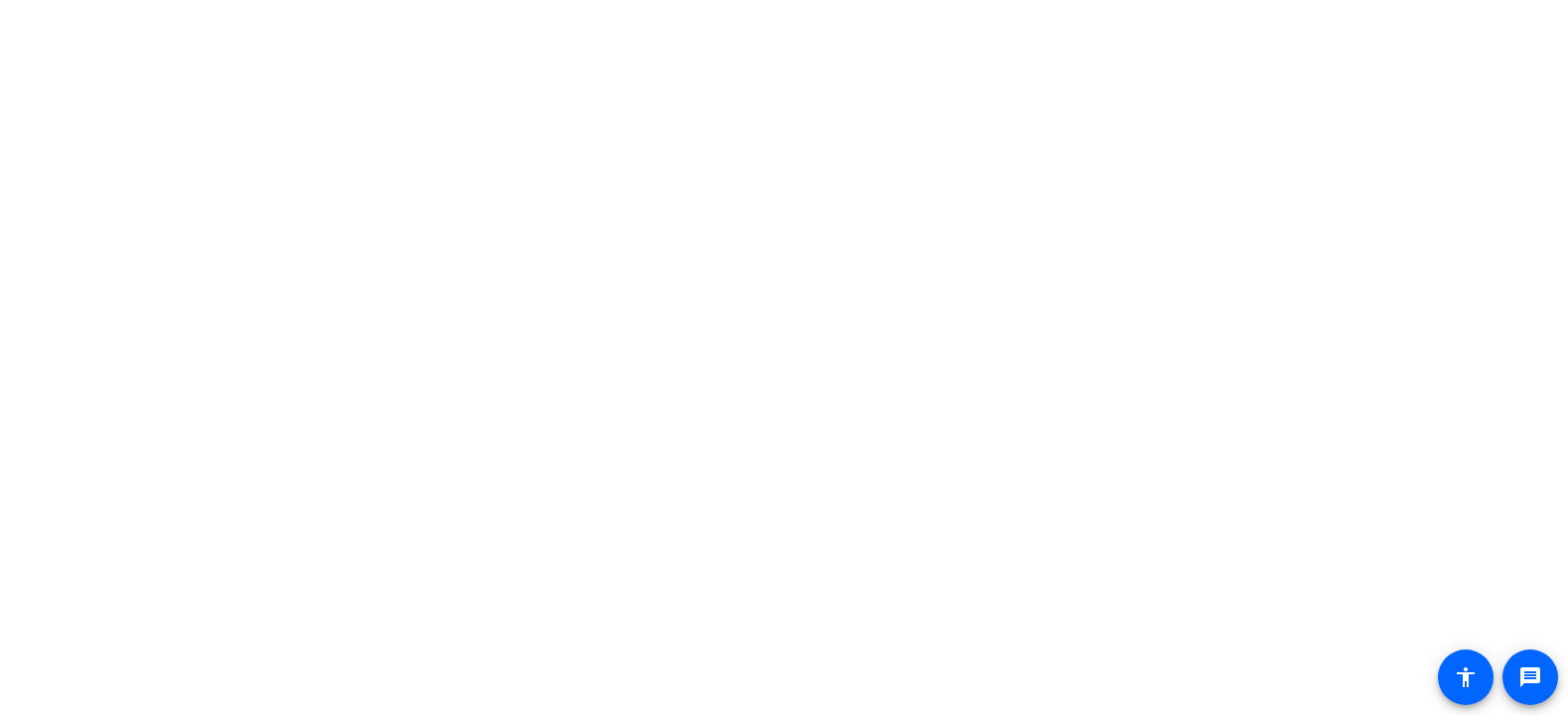 scroll, scrollTop: 0, scrollLeft: 0, axis: both 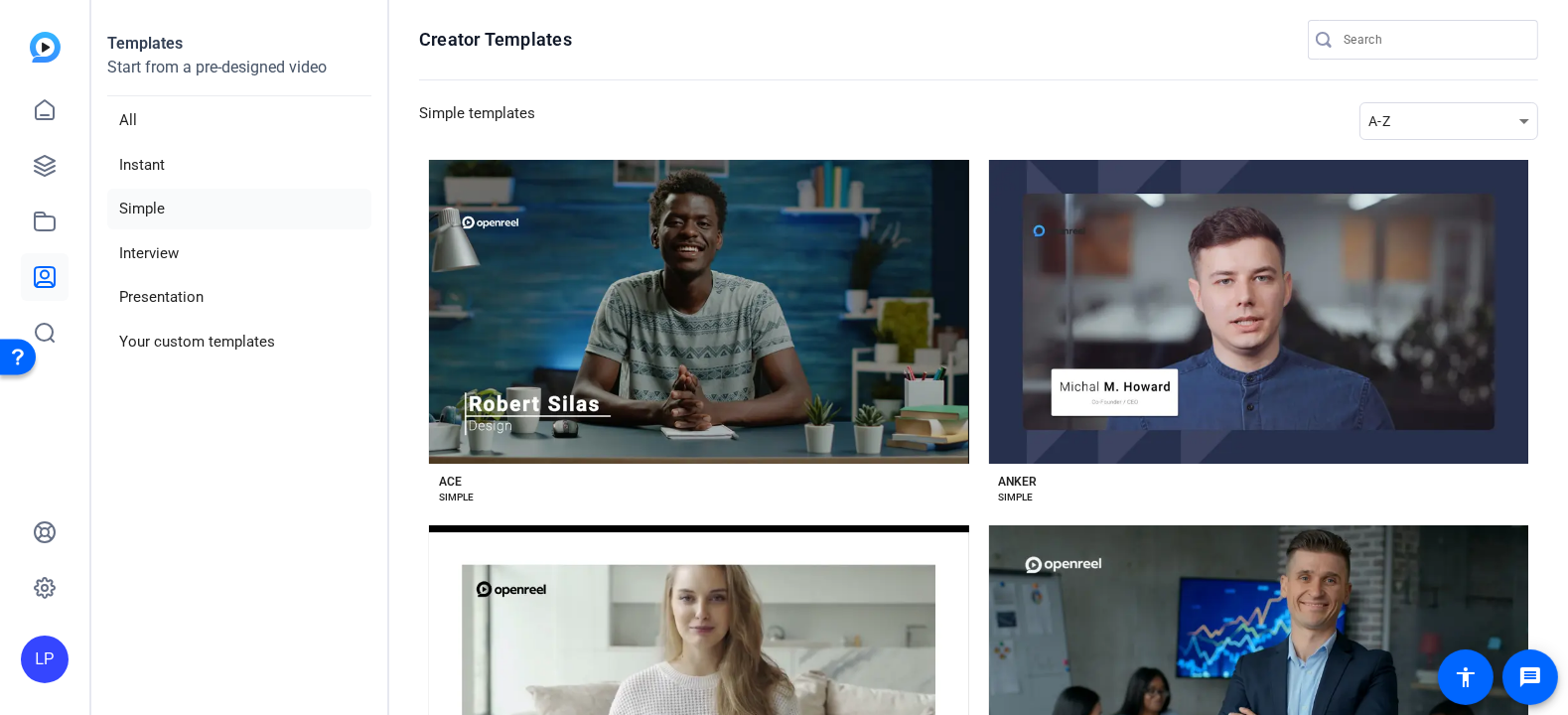 click on "Simple" 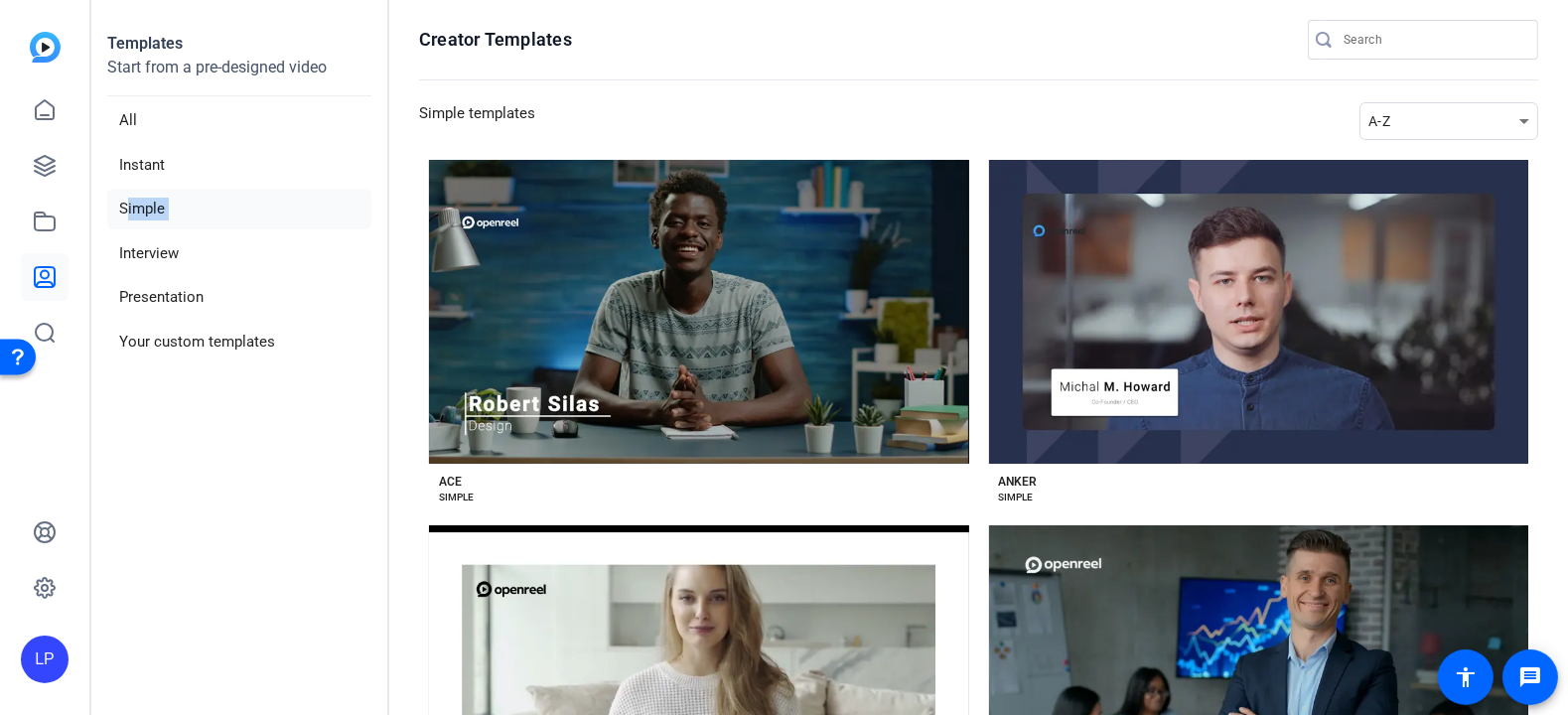 click on "Simple" 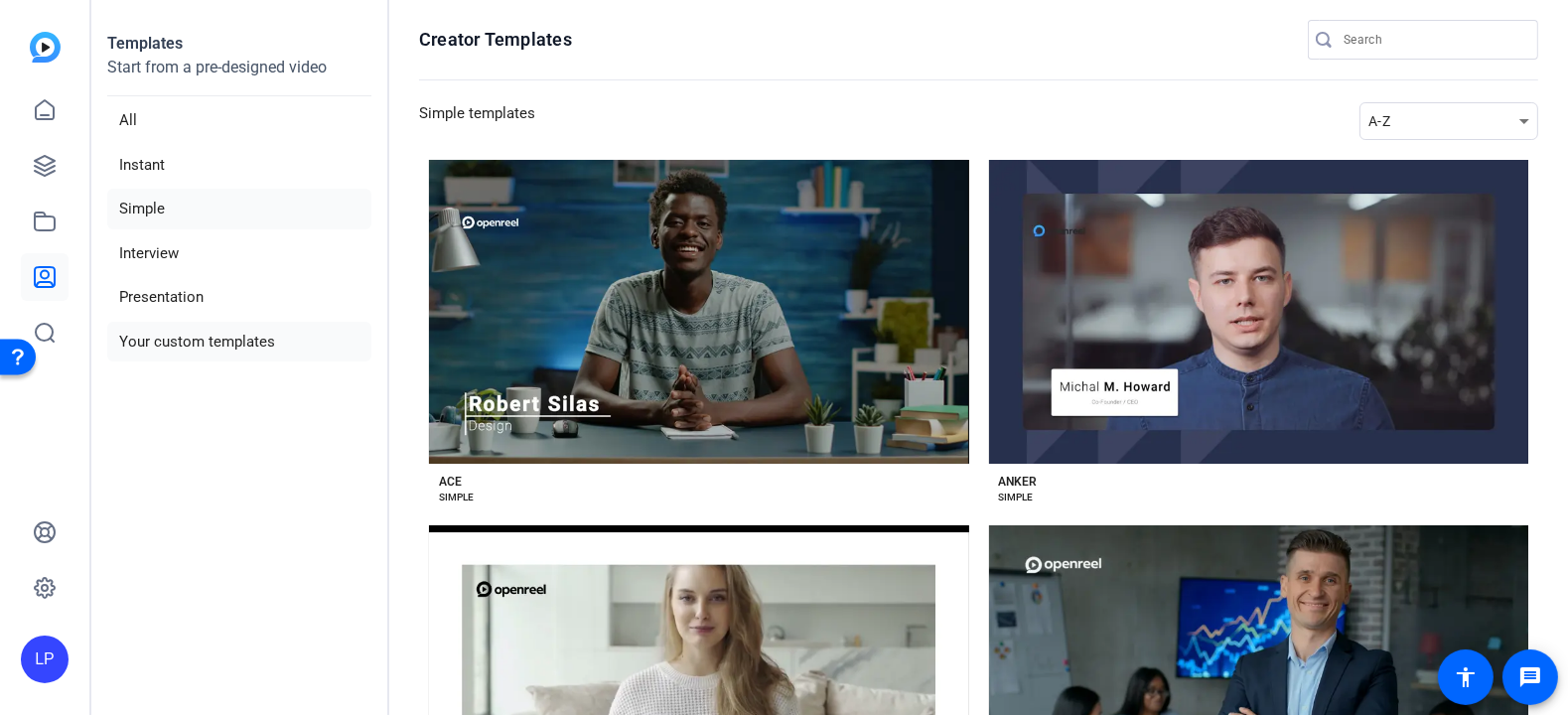 click on "Your custom templates" 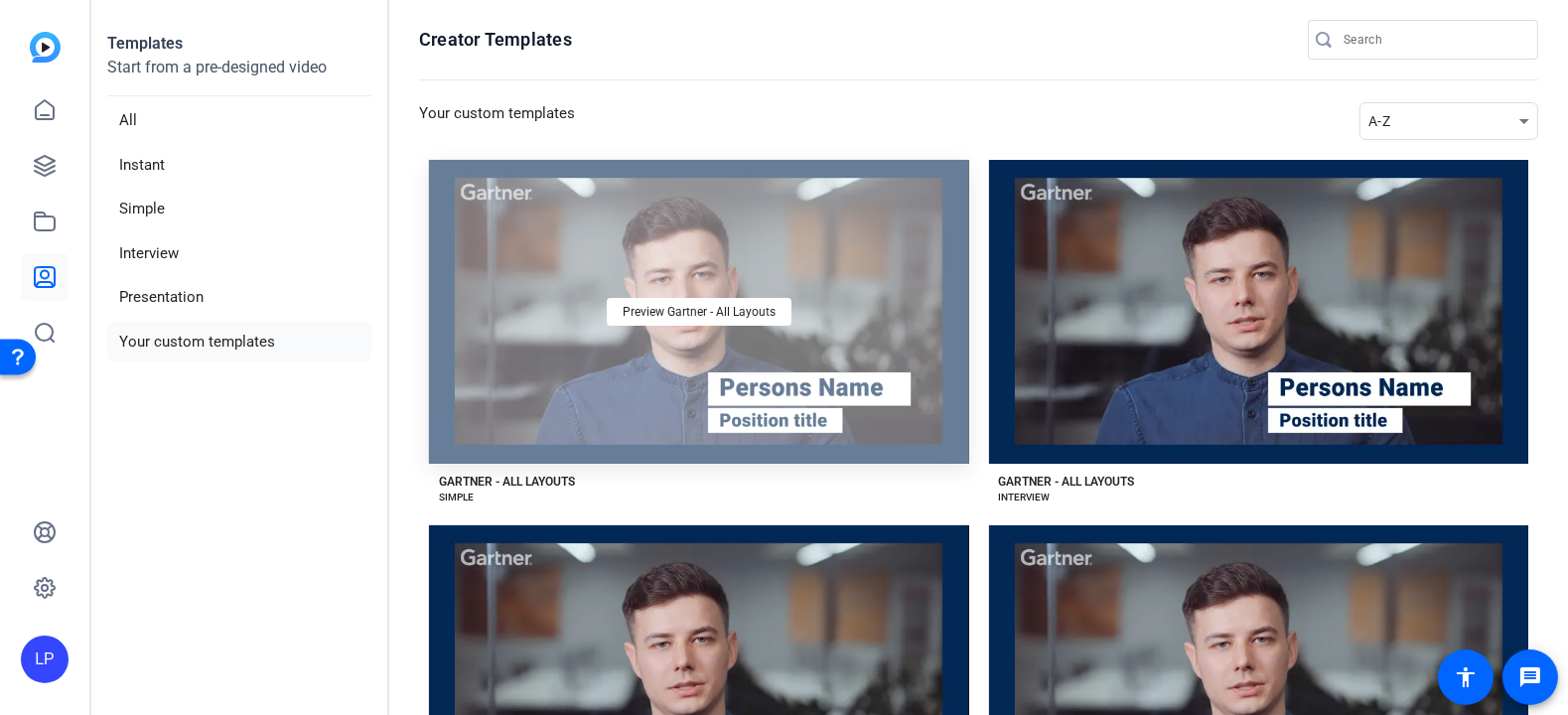 click on "Preview Gartner - All Layouts" 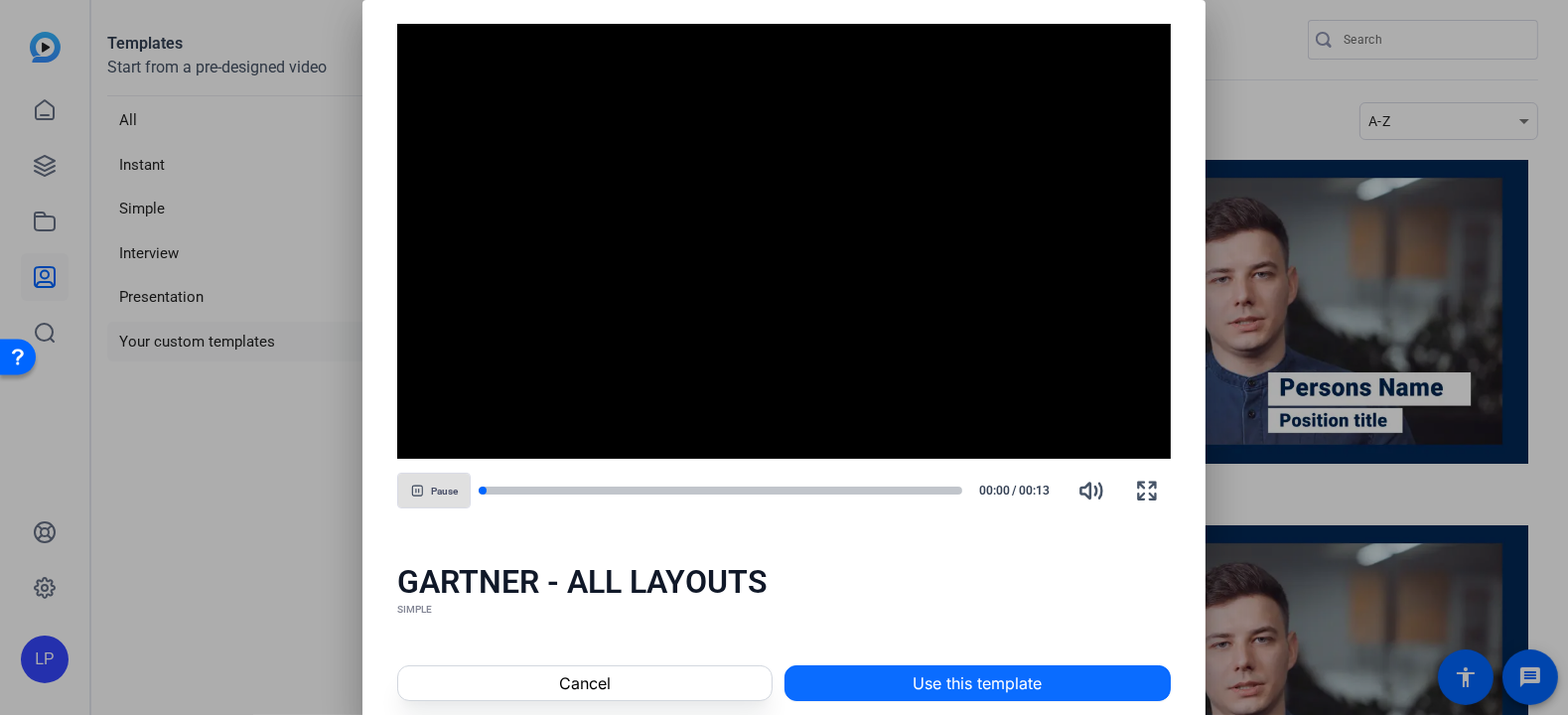 click at bounding box center [977, 683] 